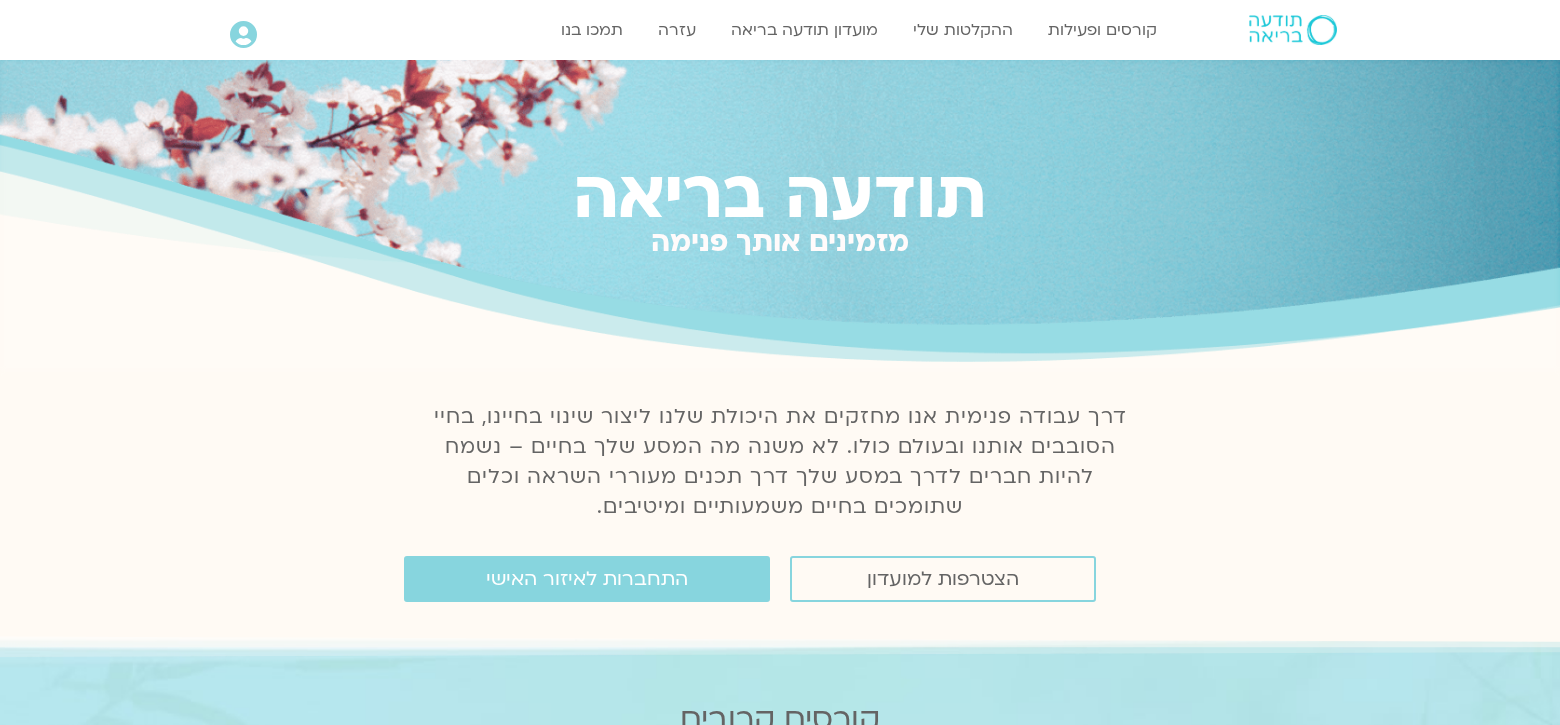scroll, scrollTop: 0, scrollLeft: 0, axis: both 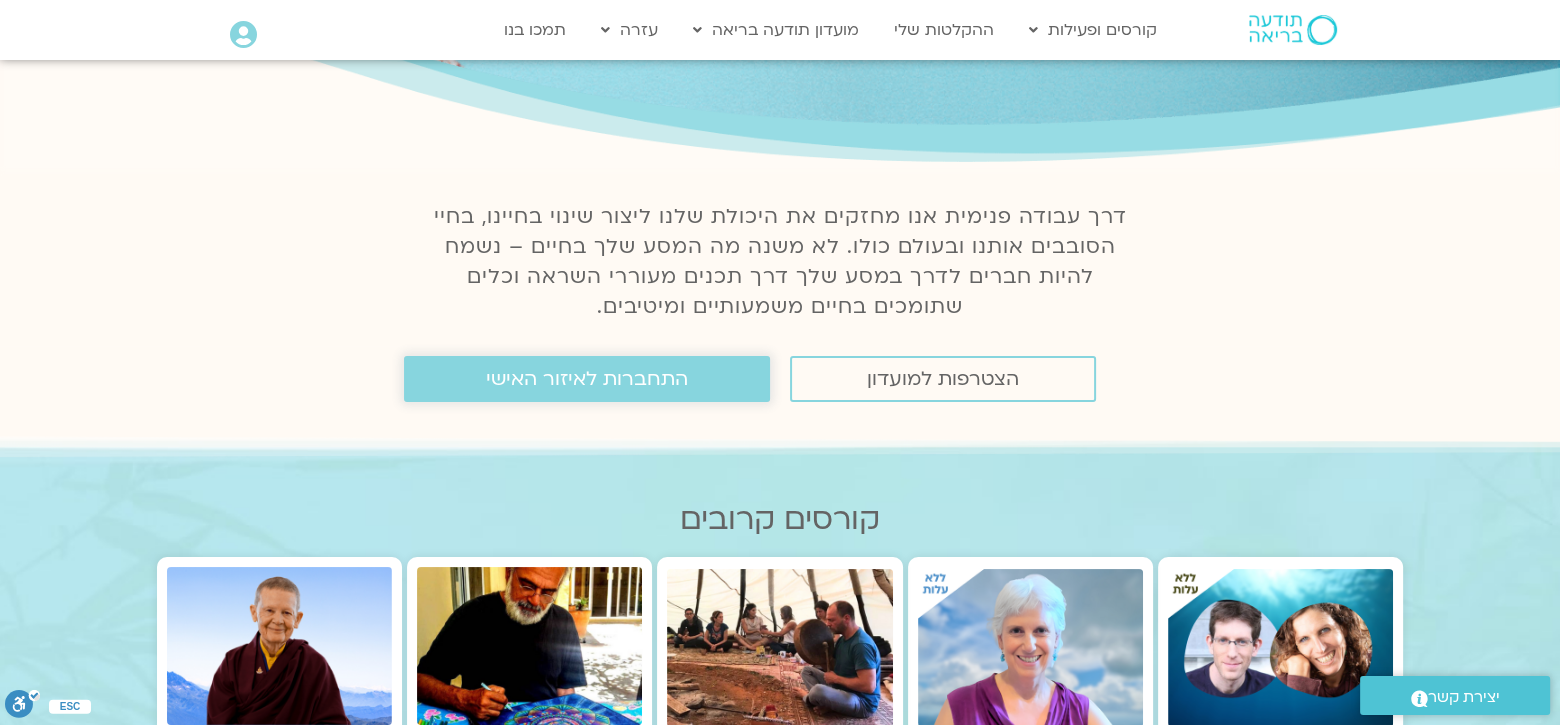 click on "התחברות לאיזור האישי" at bounding box center (587, 379) 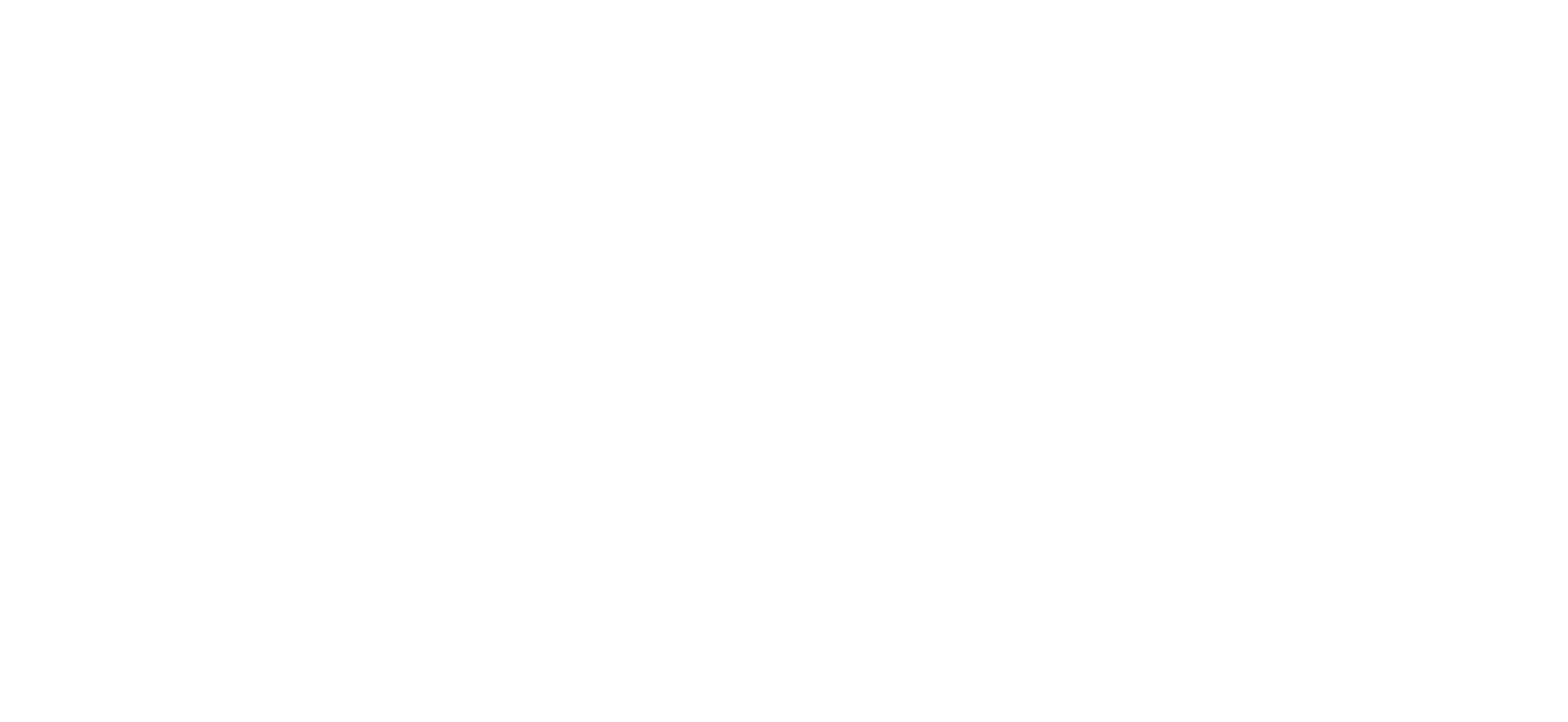scroll, scrollTop: 0, scrollLeft: 0, axis: both 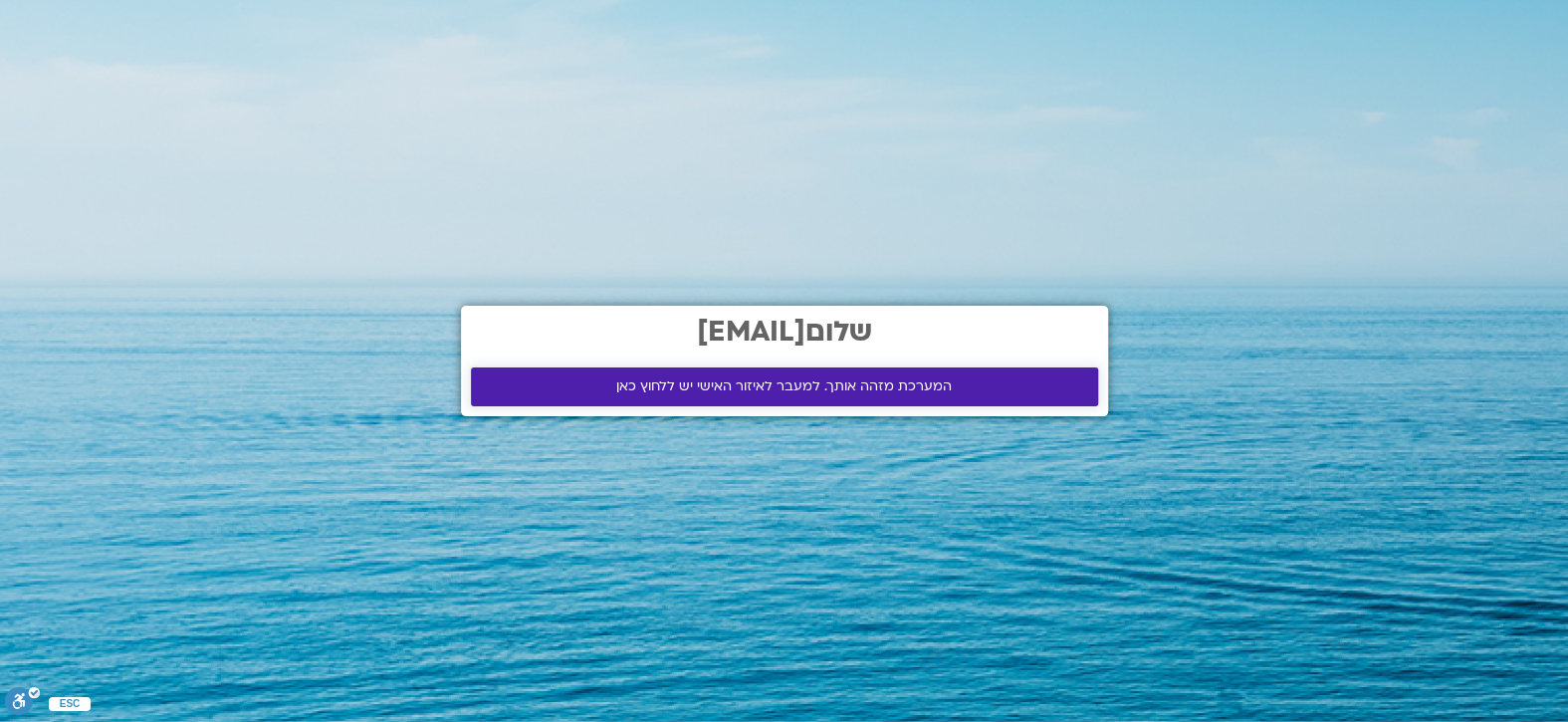 click on "המערכת מזהה אותך. למעבר לאיזור האישי יש ללחוץ כאן" at bounding box center [784, 386] 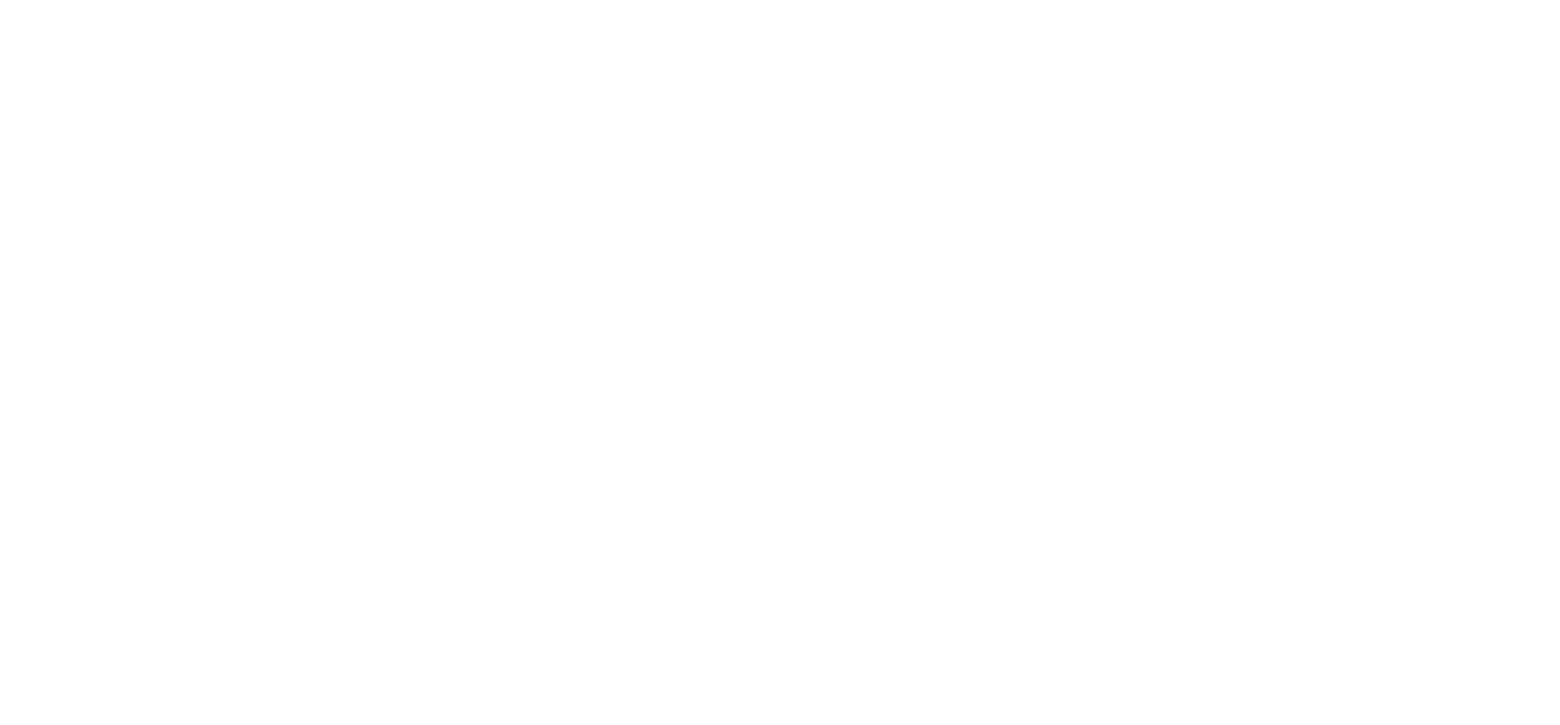 scroll, scrollTop: 0, scrollLeft: 0, axis: both 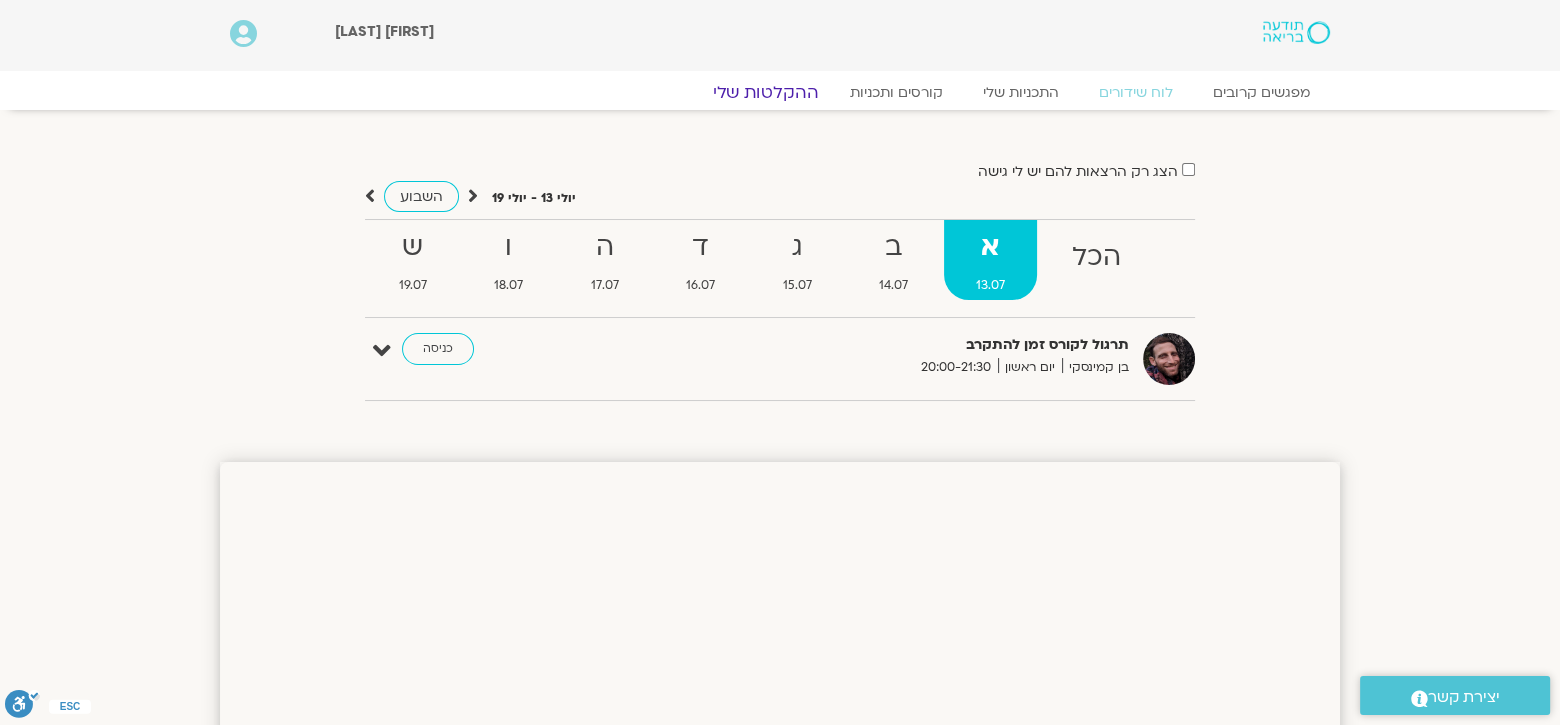 click on "ההקלטות שלי" 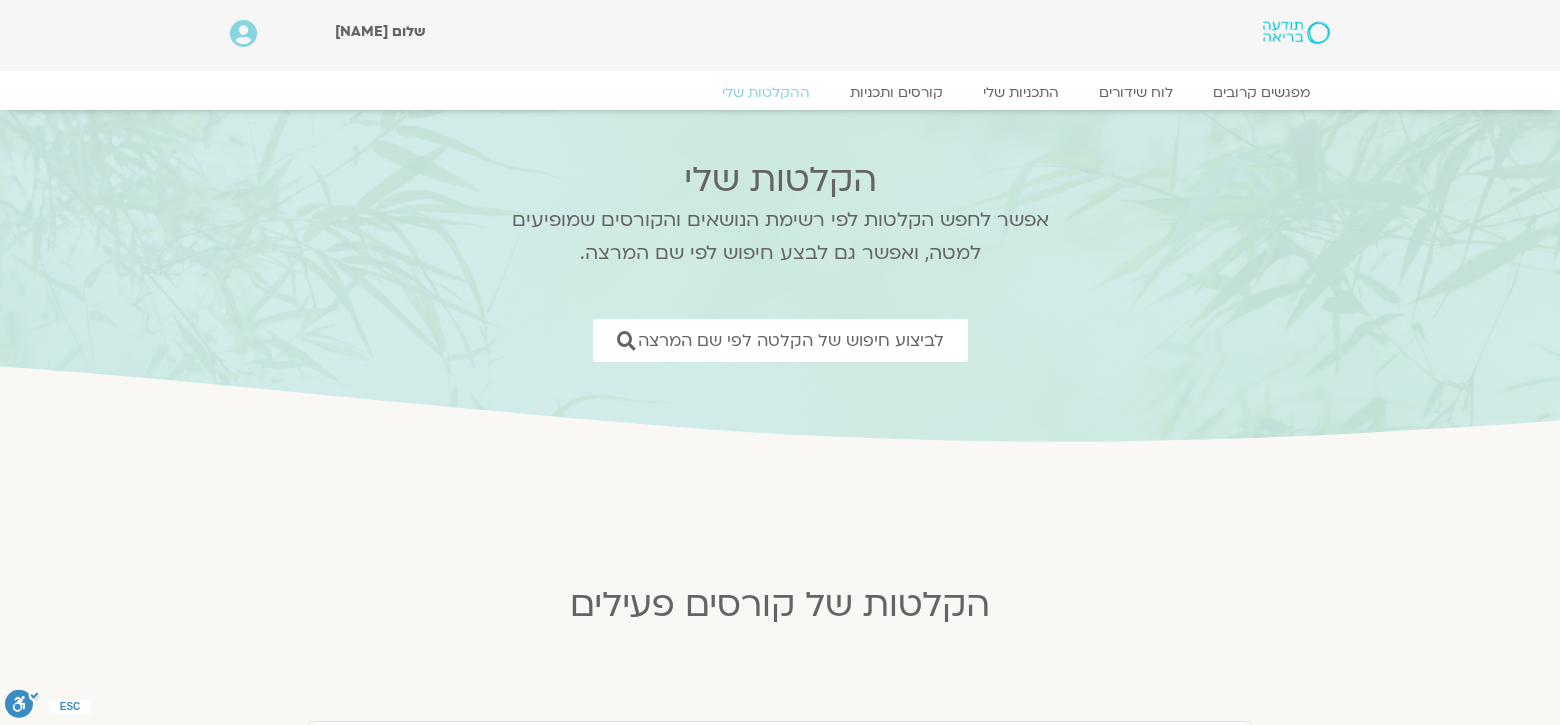 scroll, scrollTop: 0, scrollLeft: 0, axis: both 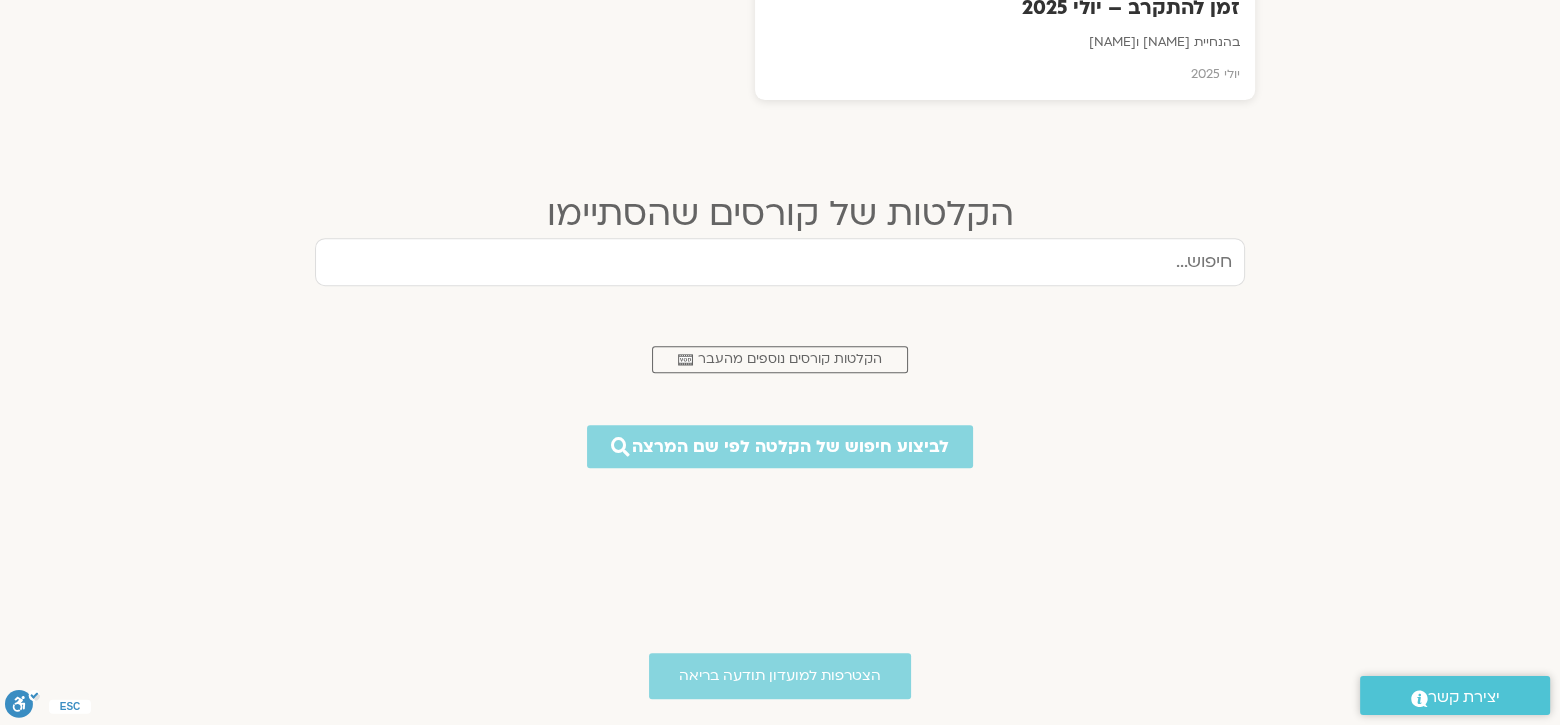 click at bounding box center (780, 262) 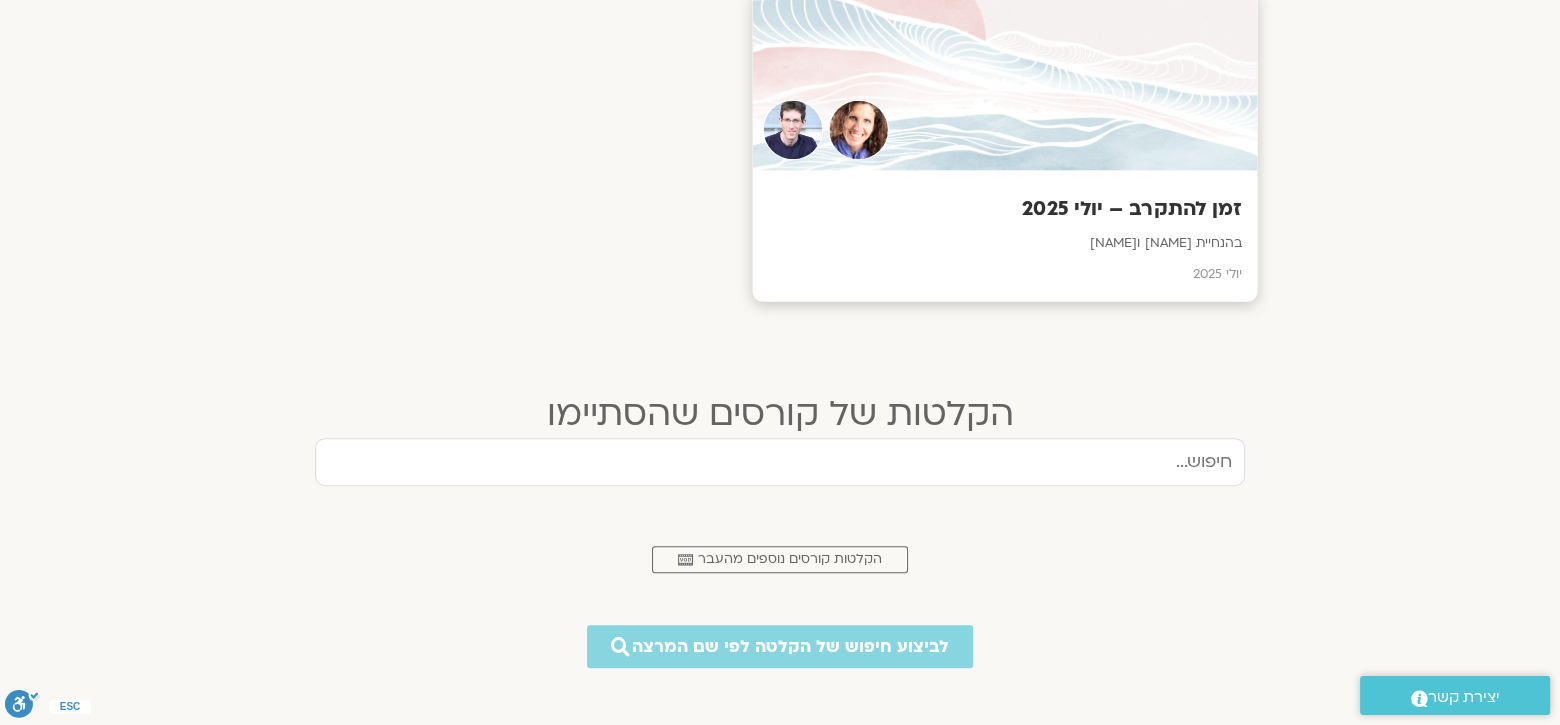 click on "זמן להתקרב – יולי 2025" at bounding box center [1005, 209] 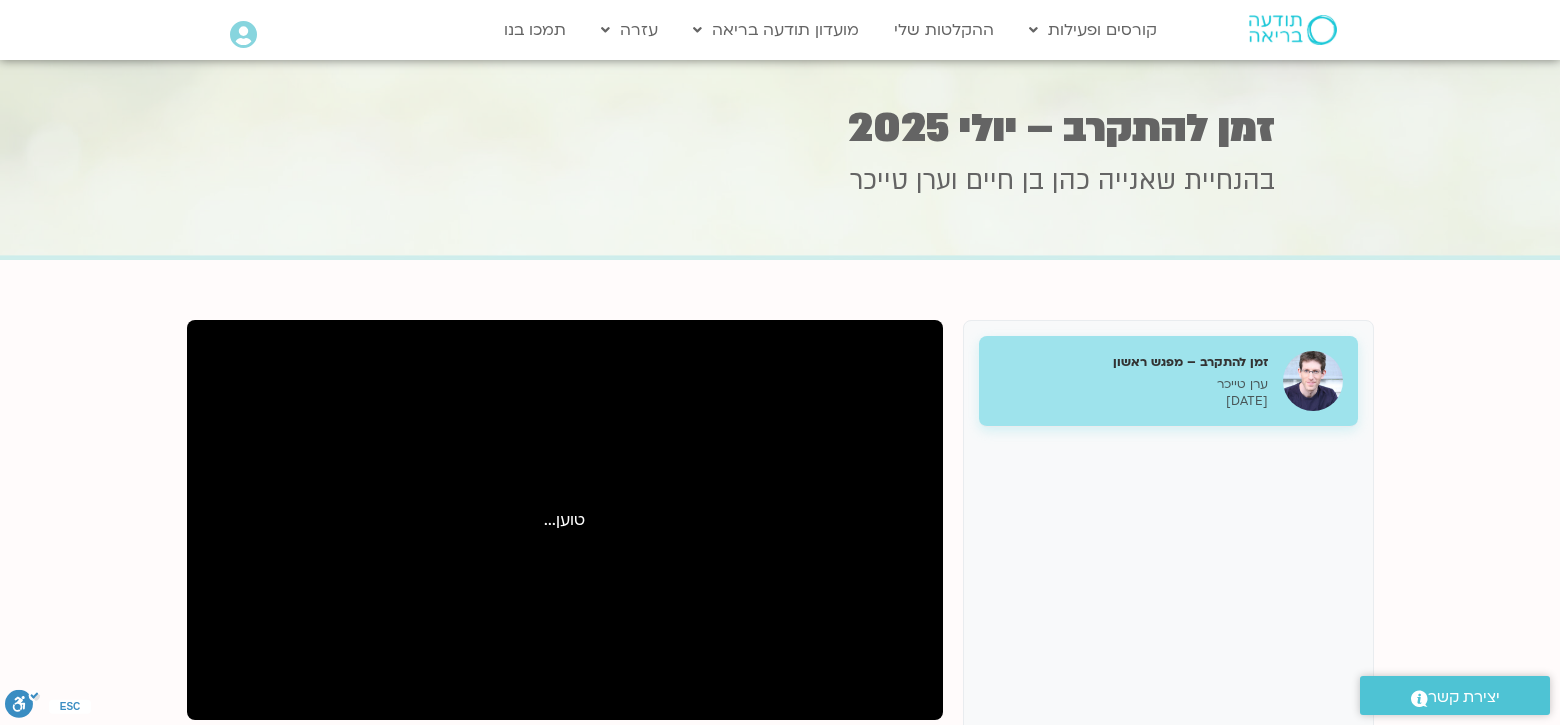 scroll, scrollTop: 0, scrollLeft: 0, axis: both 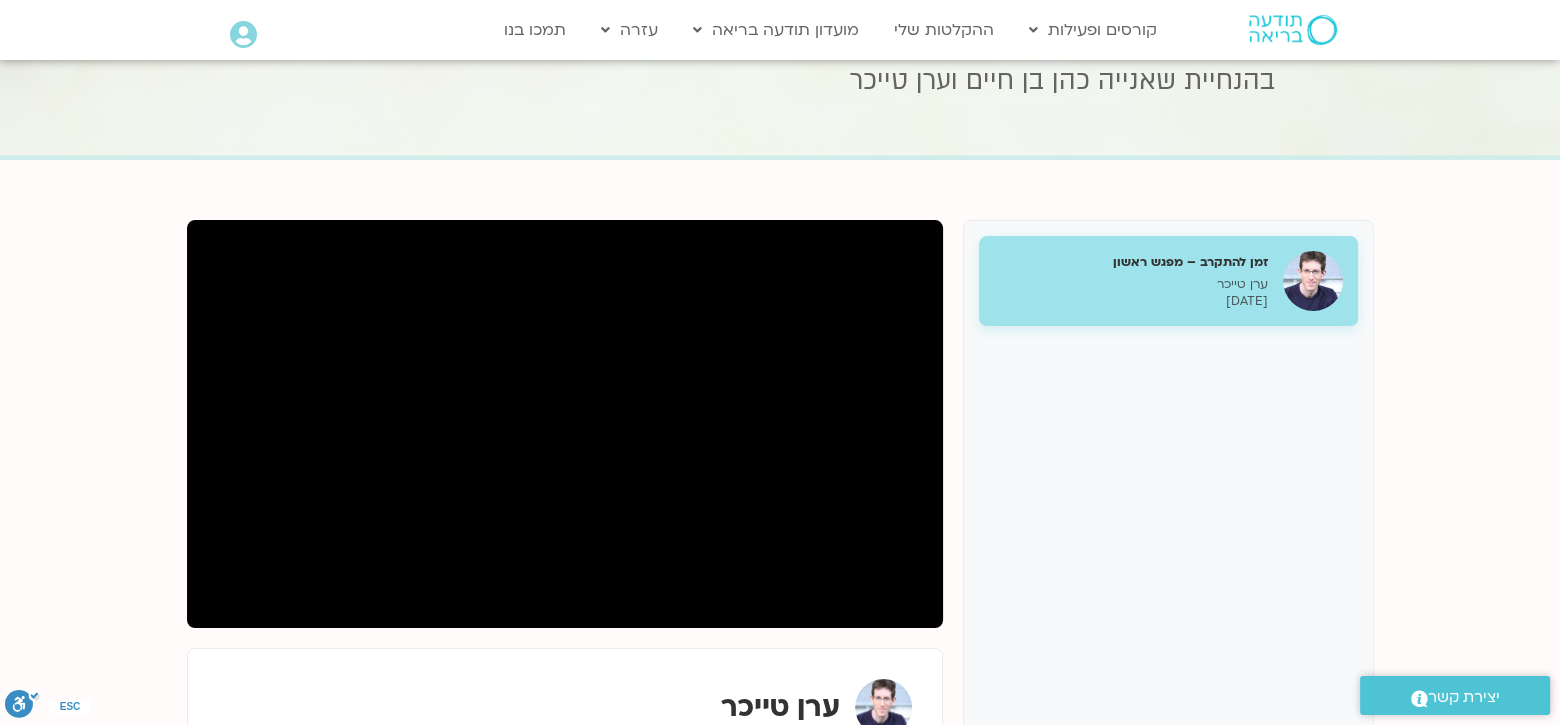 click on "זמן להתקרב – מפגש ראשון
ערן טייכר
08/07/2025" at bounding box center (1168, 570) 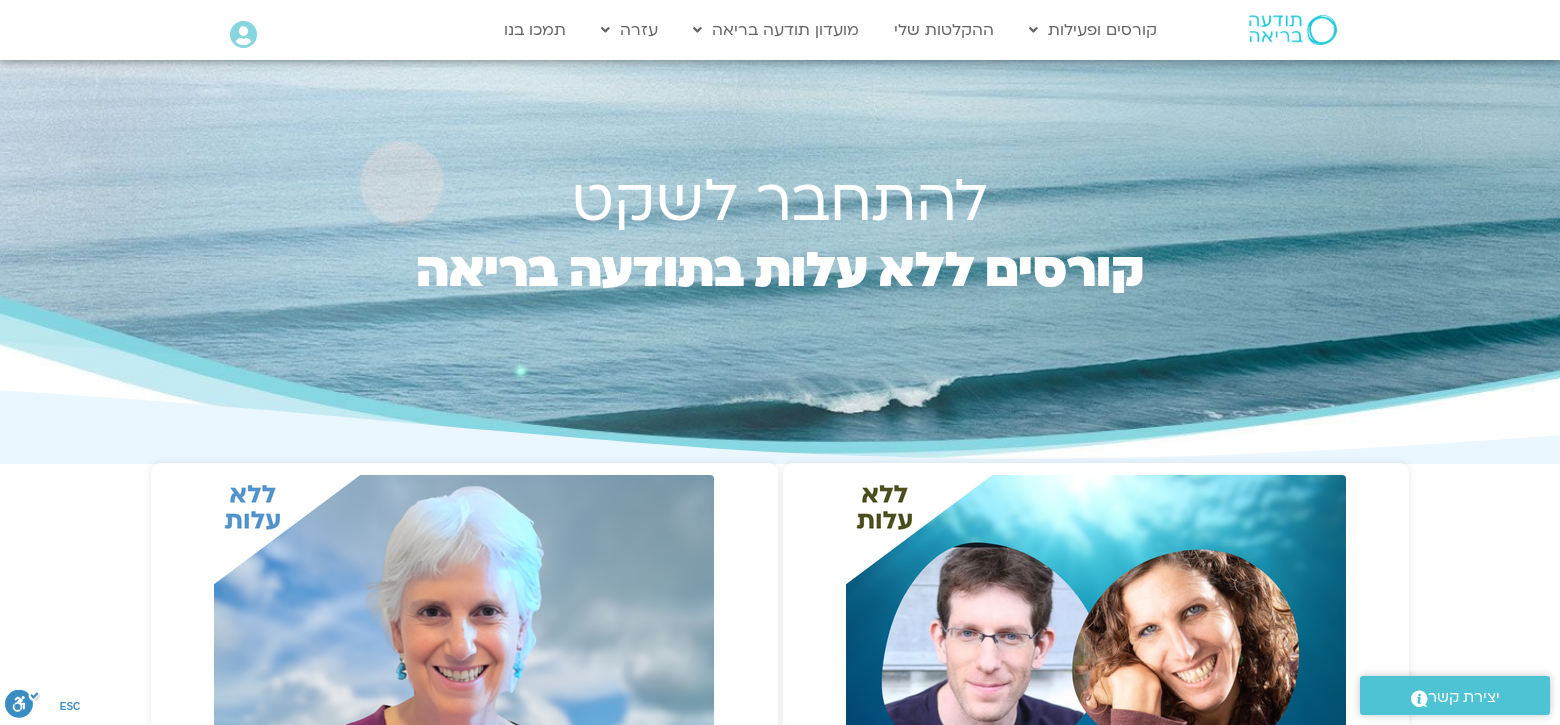 scroll, scrollTop: 0, scrollLeft: 0, axis: both 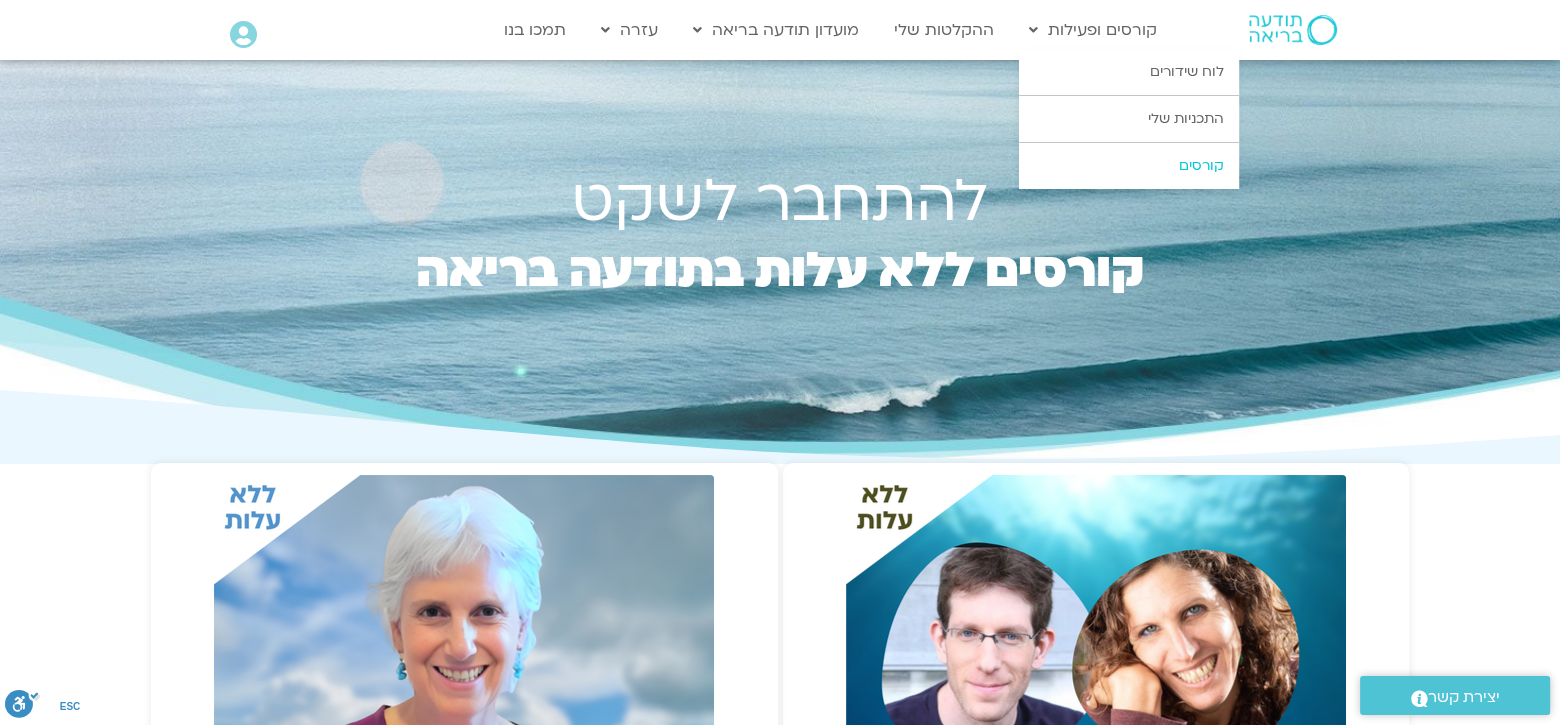 click on "קורסים" at bounding box center (1129, 166) 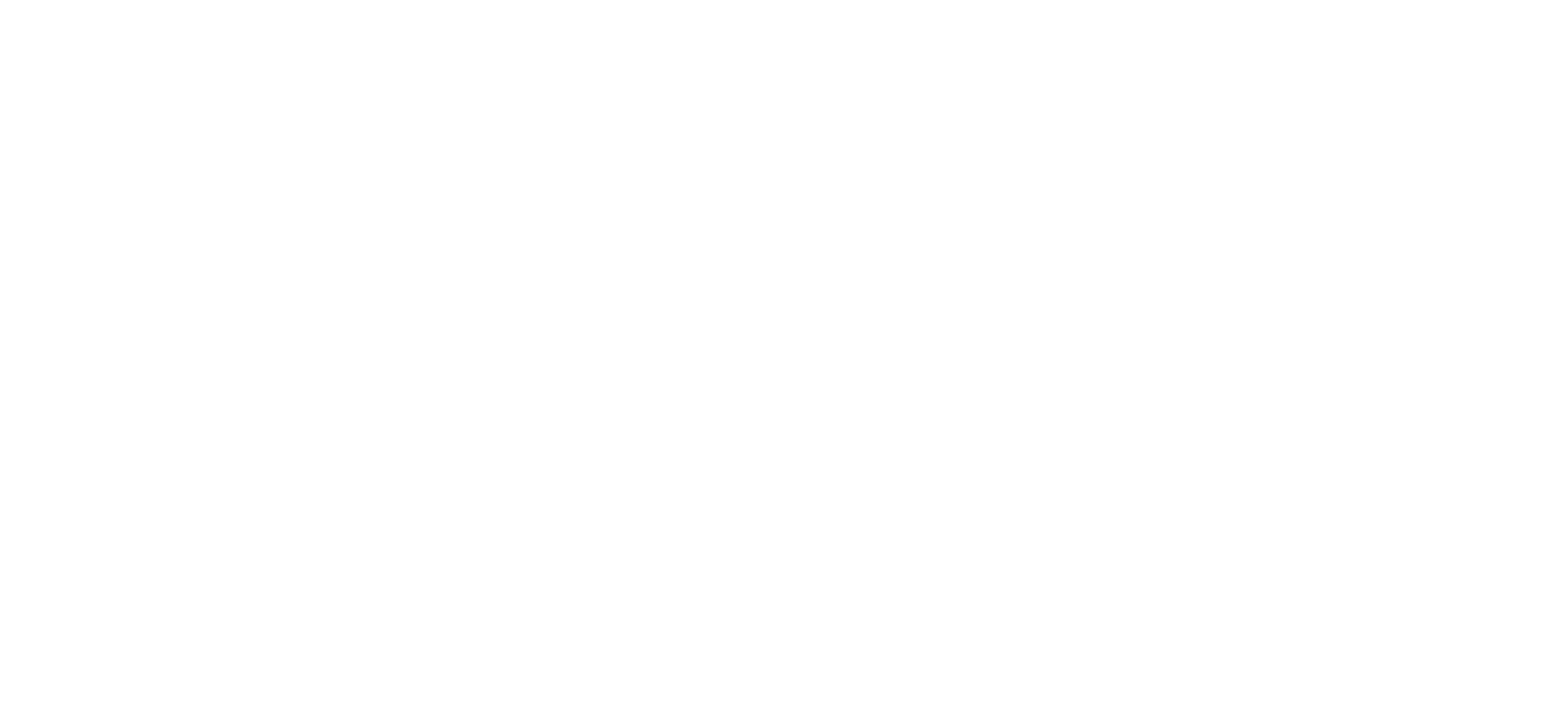 scroll, scrollTop: 0, scrollLeft: 0, axis: both 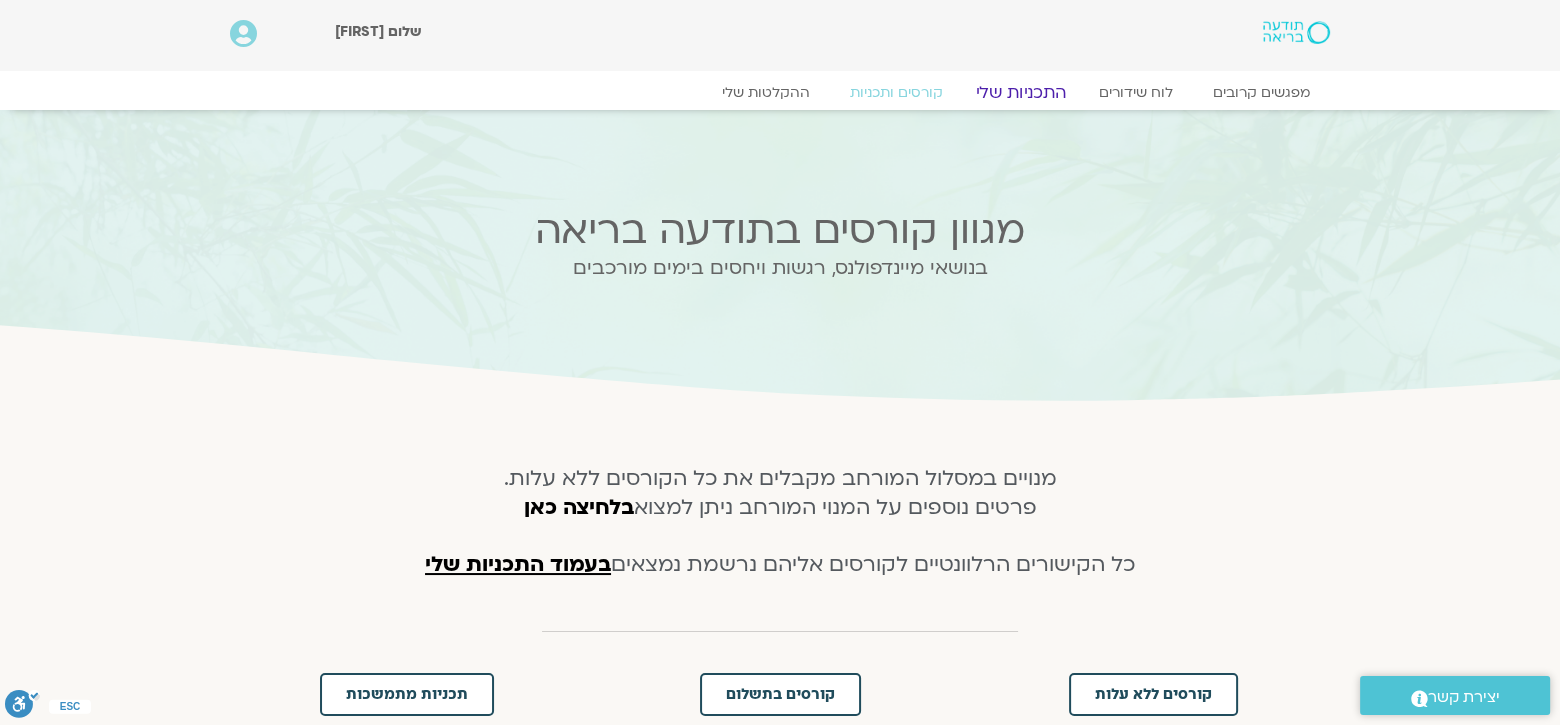click on "התכניות שלי" 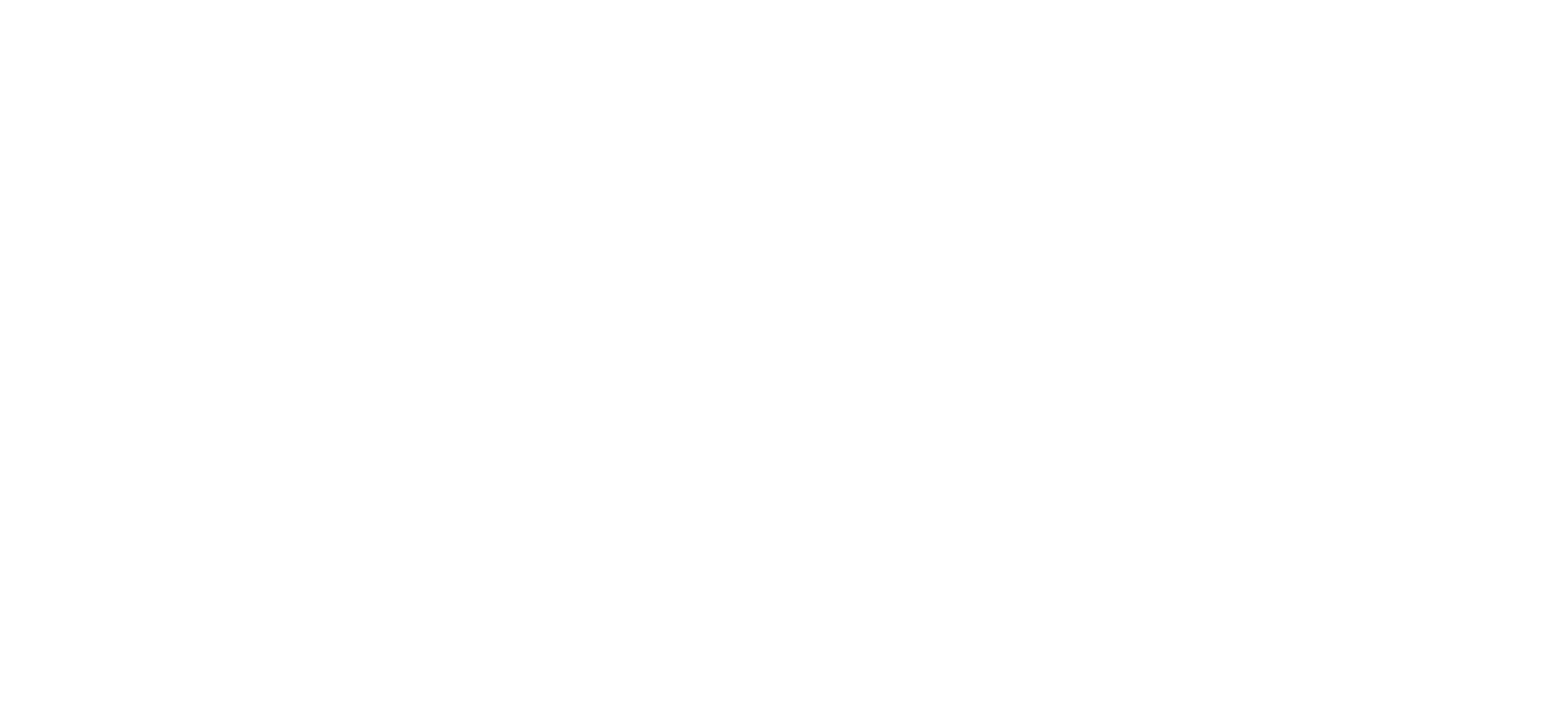 scroll, scrollTop: 0, scrollLeft: 0, axis: both 